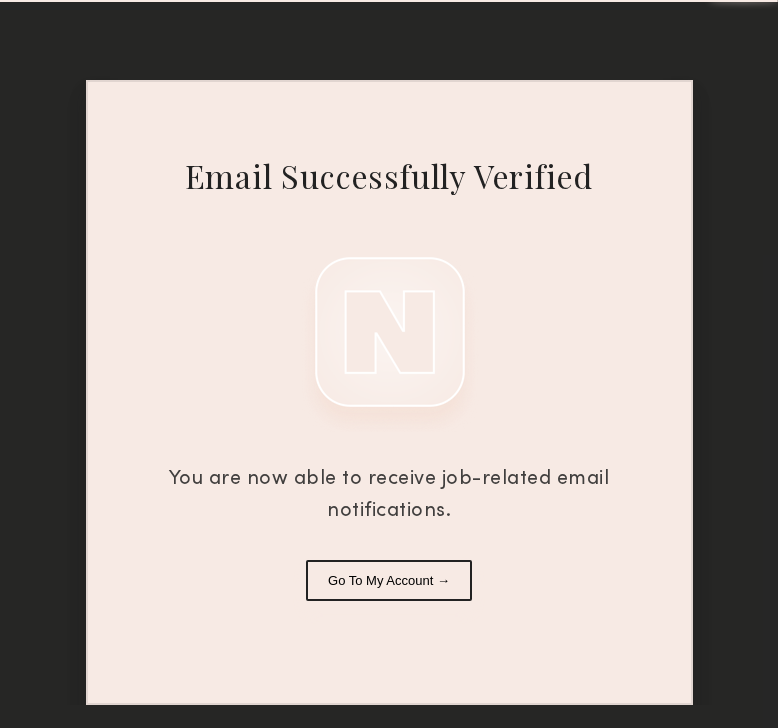 scroll, scrollTop: 0, scrollLeft: 0, axis: both 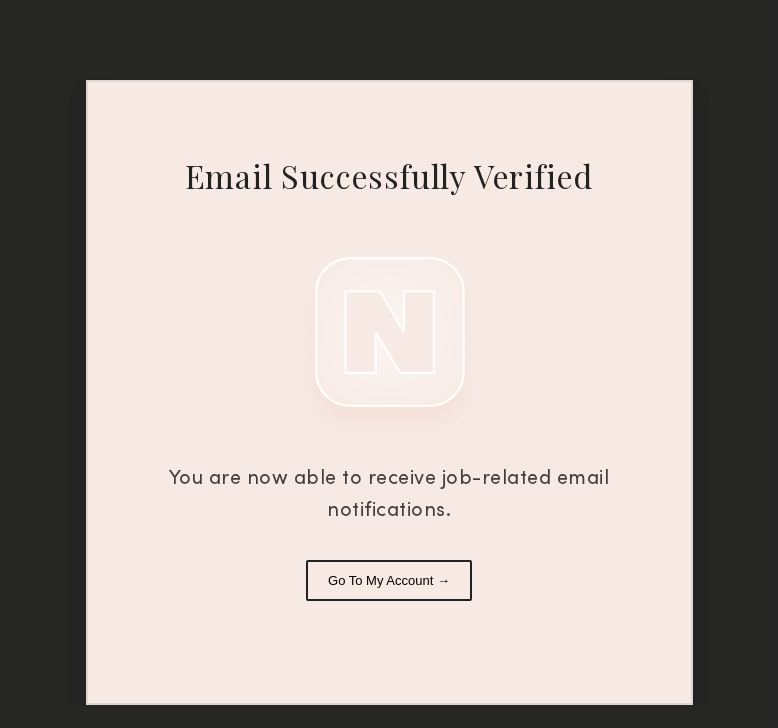 click on "Go To My Account →" at bounding box center [389, 580] 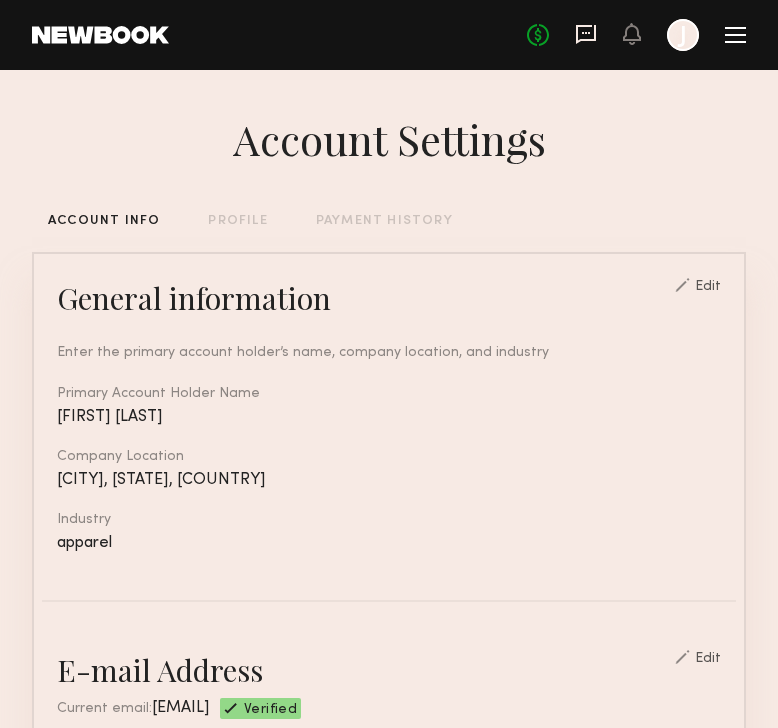 click 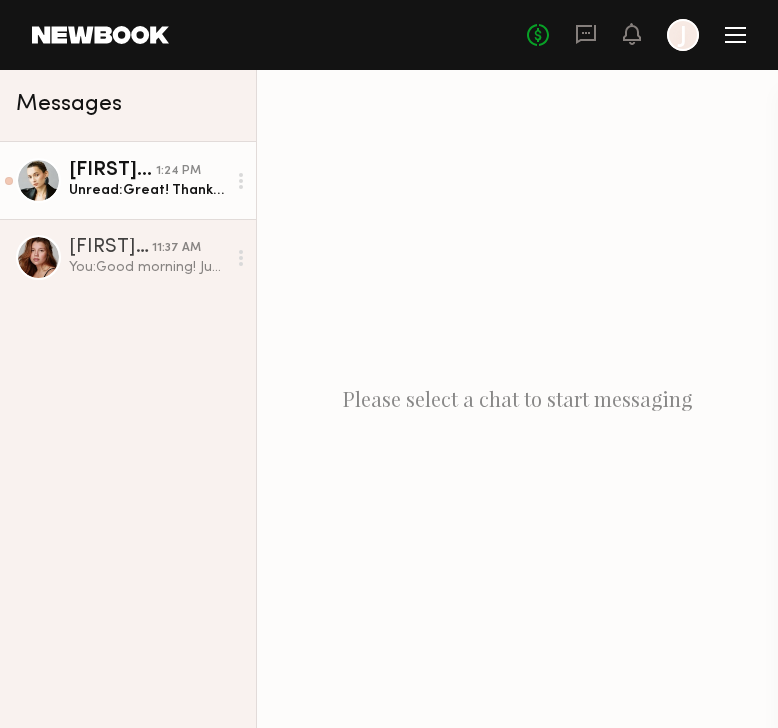 click on "1:24 PM" 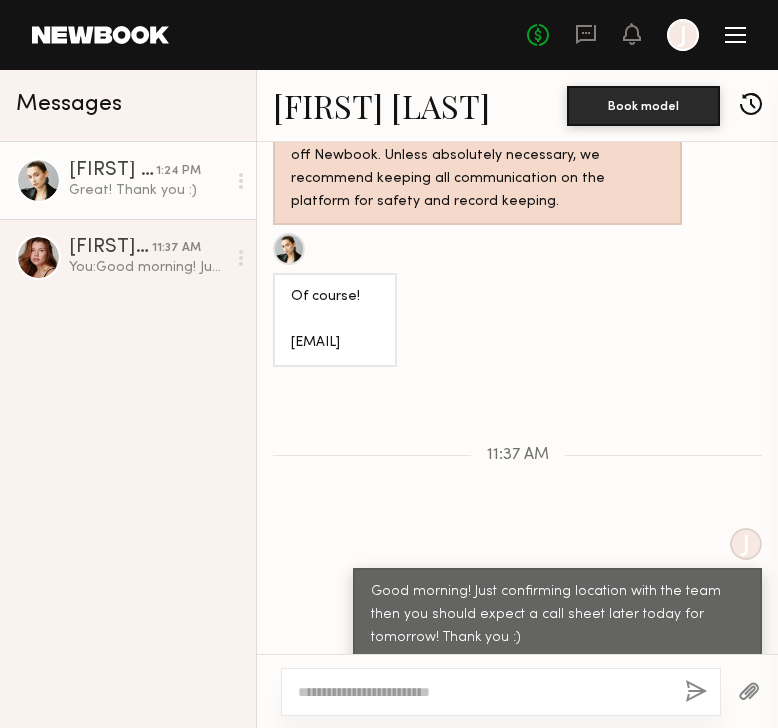 scroll, scrollTop: 1761, scrollLeft: 0, axis: vertical 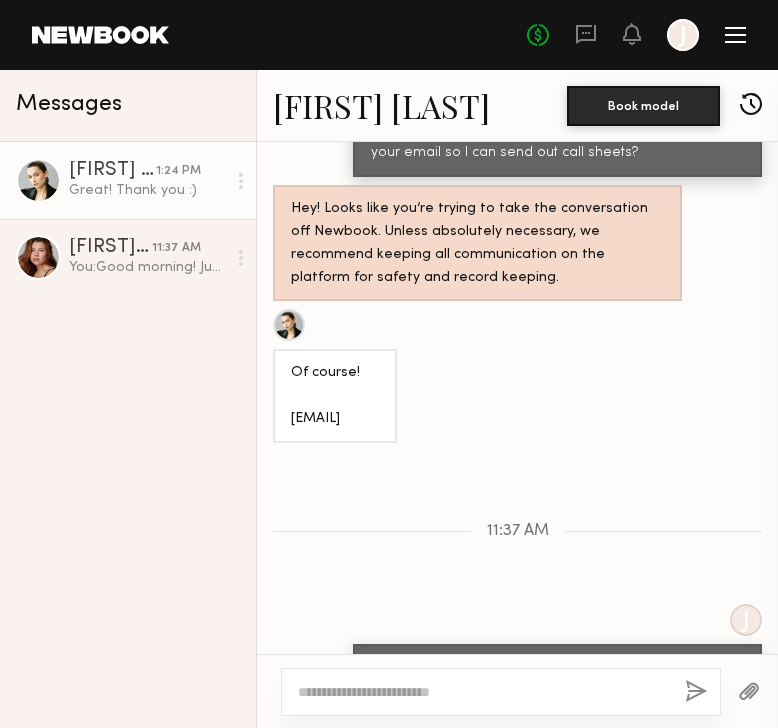 click 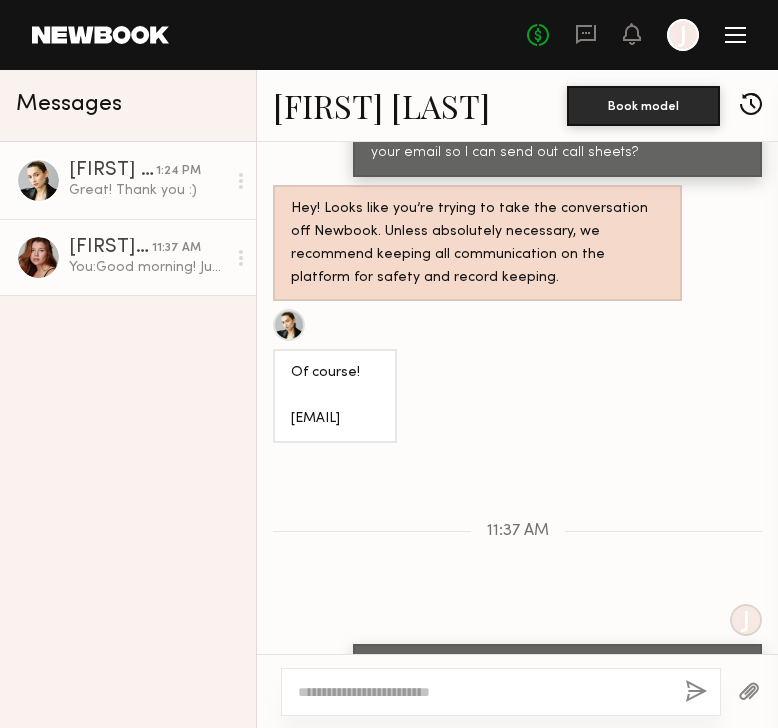 click 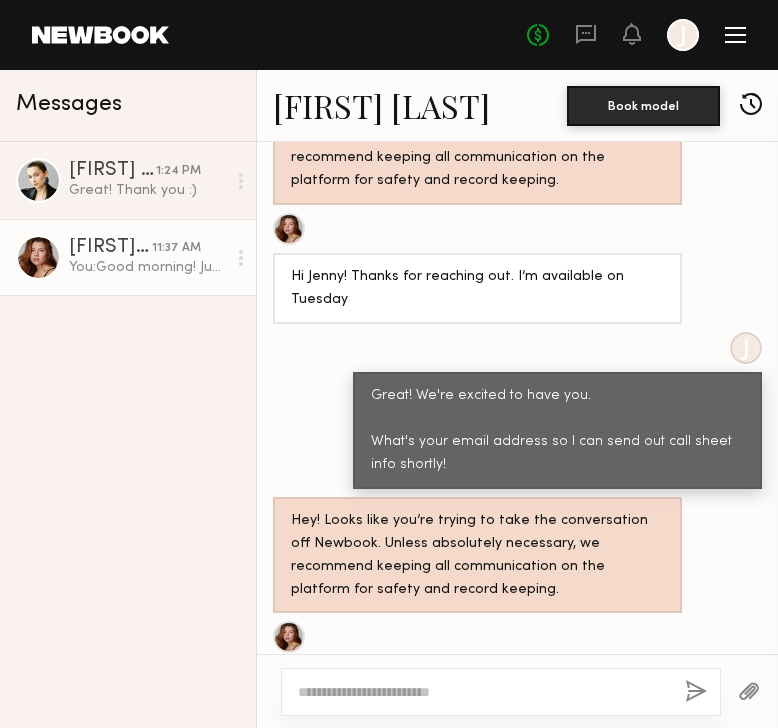 scroll, scrollTop: 1436, scrollLeft: 0, axis: vertical 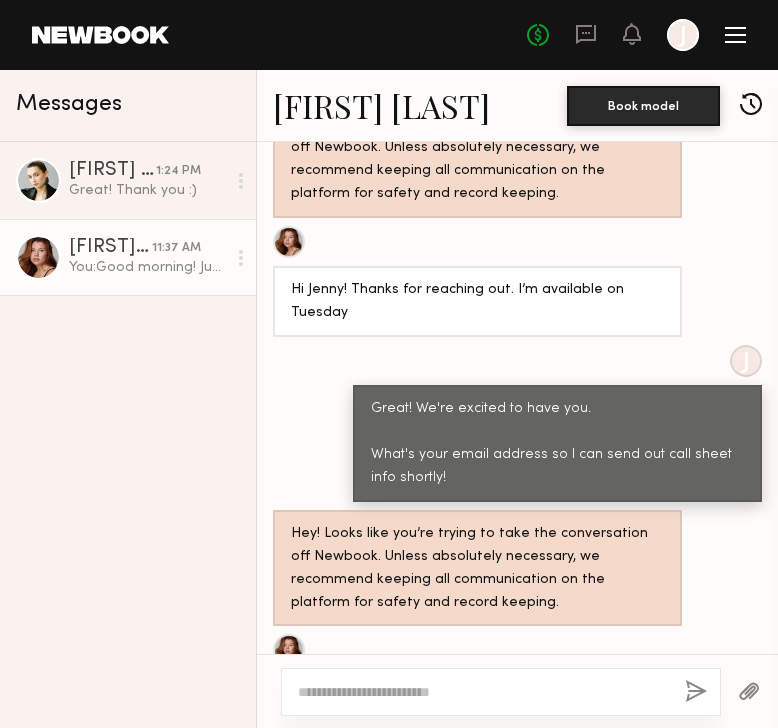 click 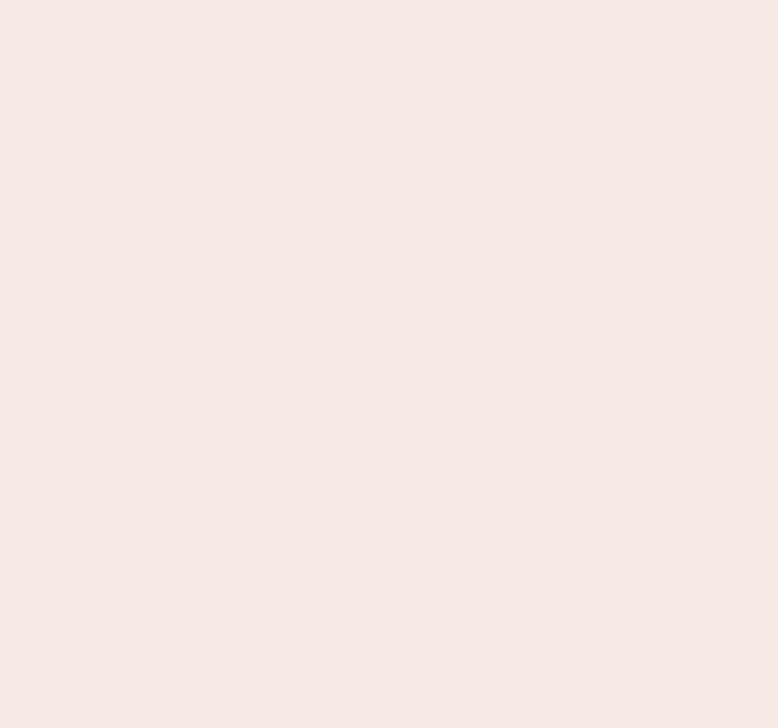 scroll, scrollTop: 0, scrollLeft: 0, axis: both 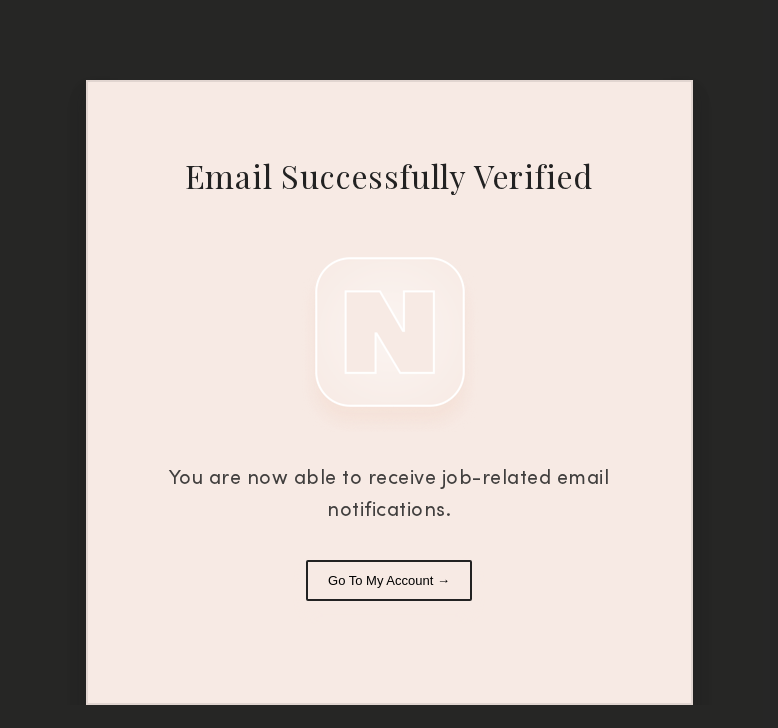 click on "Go To My Account →" at bounding box center [389, 580] 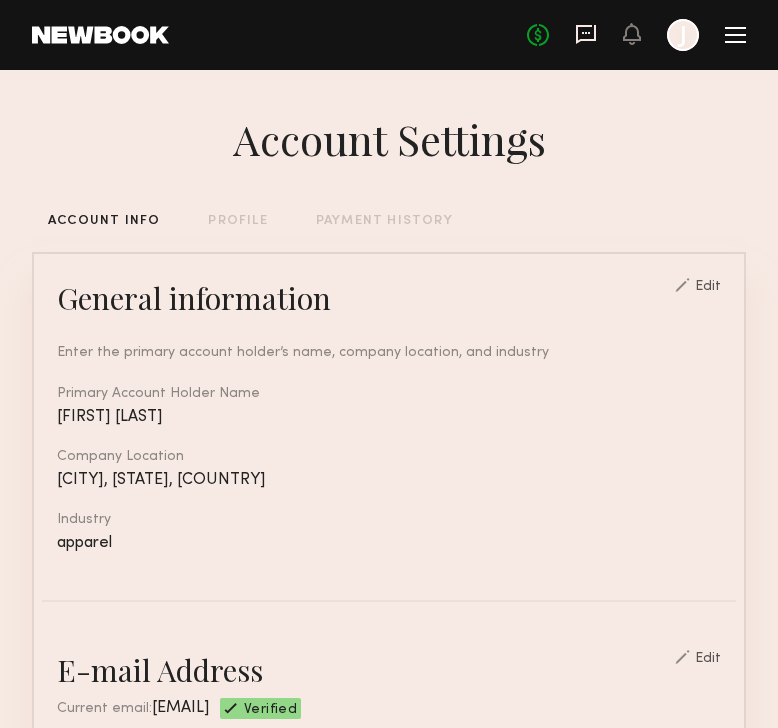 click 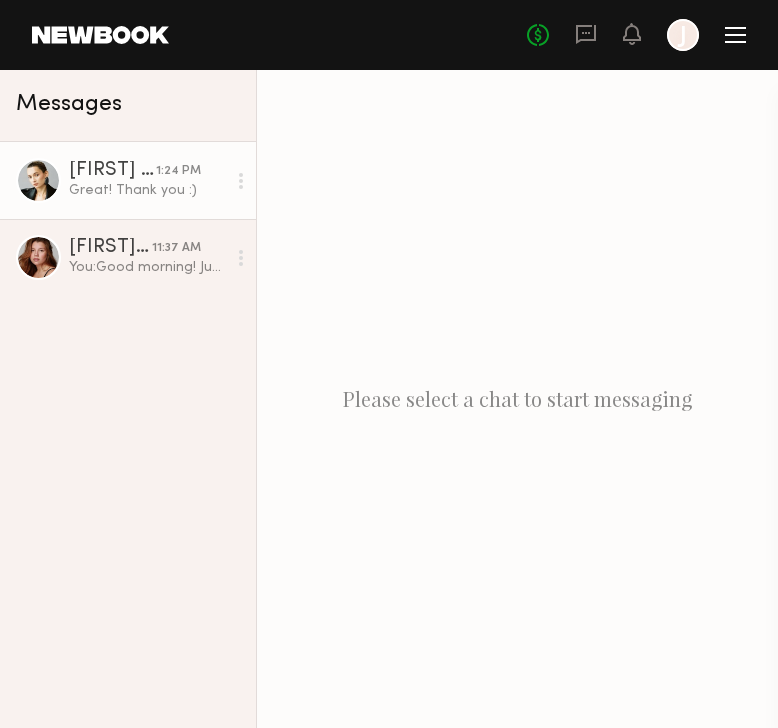 click on "Great! Thank you :)" 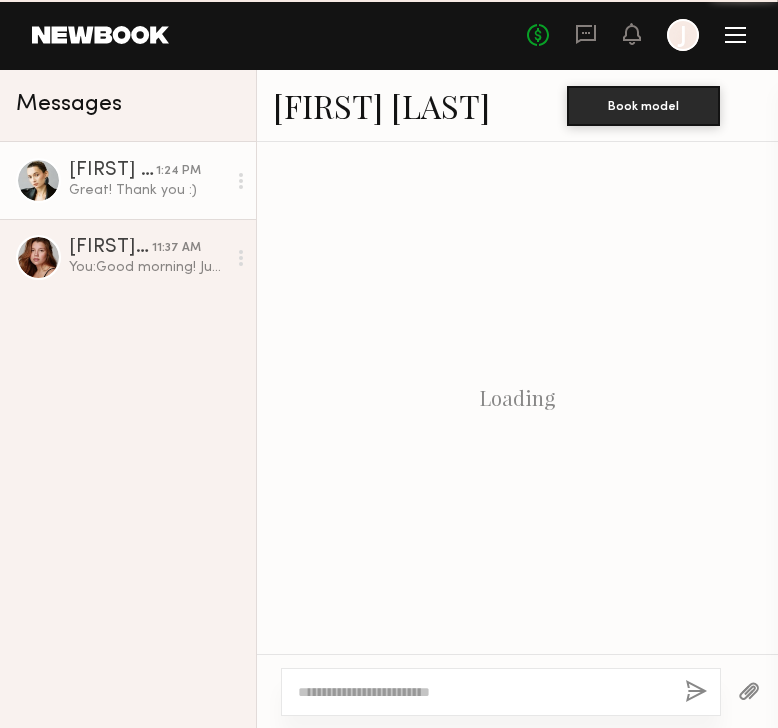 scroll, scrollTop: 1957, scrollLeft: 0, axis: vertical 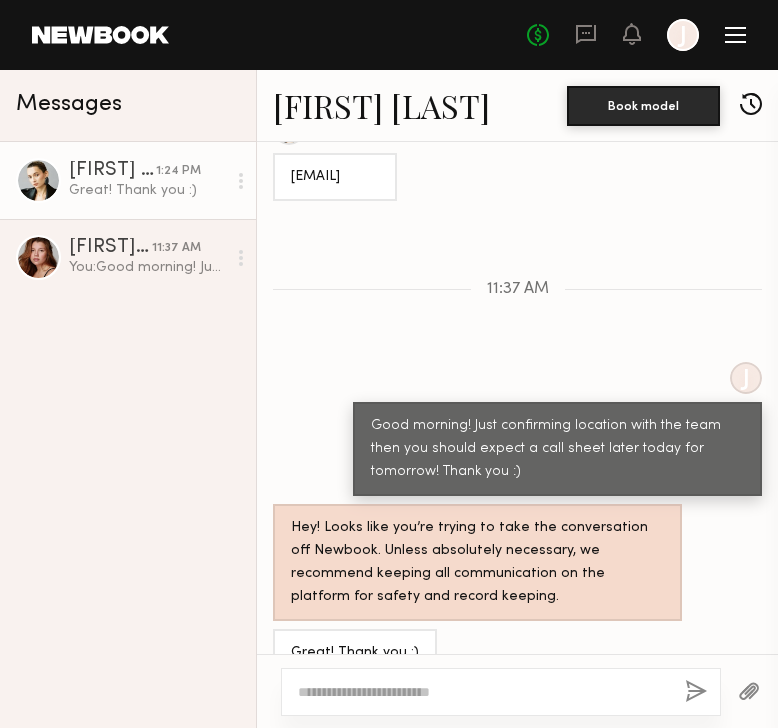 click 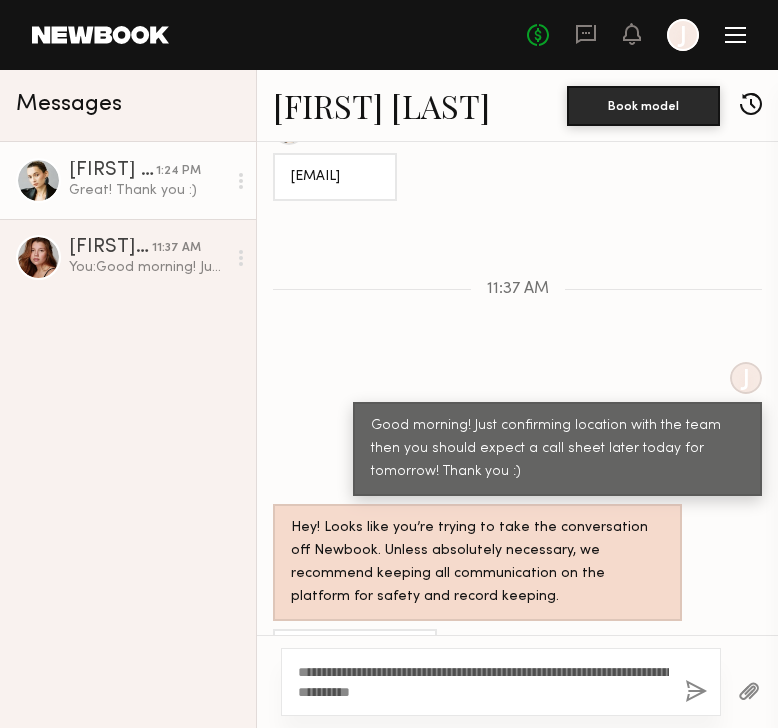 type on "**********" 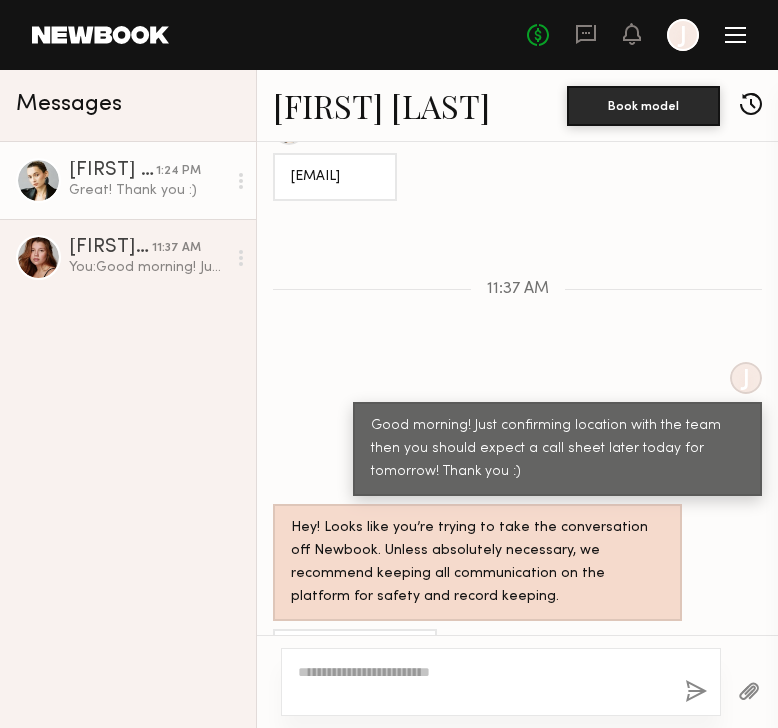 scroll, scrollTop: 2228, scrollLeft: 0, axis: vertical 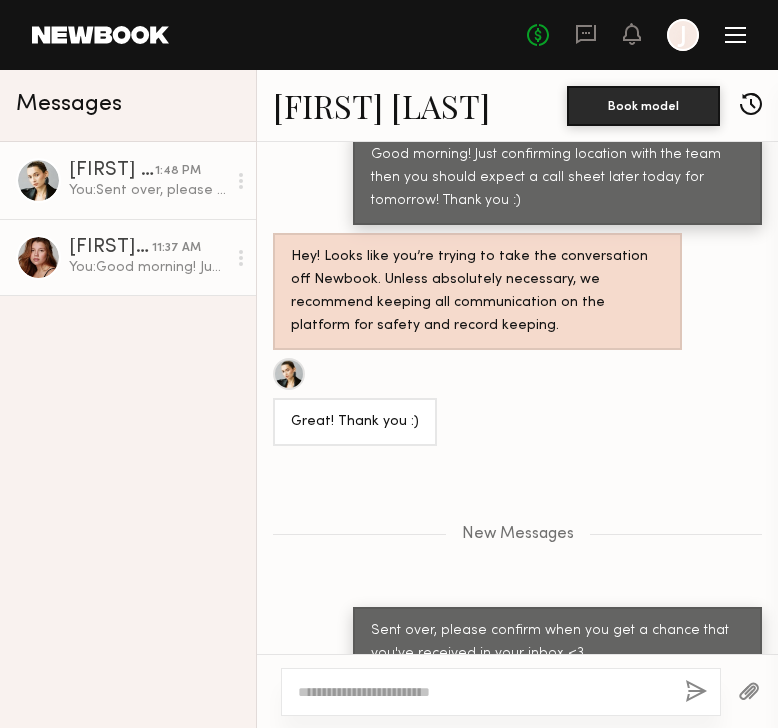 click on "You:  Good morning! Just confirming location with the team then you should expect a call sheet later today for tomorrow! Thank you :)" 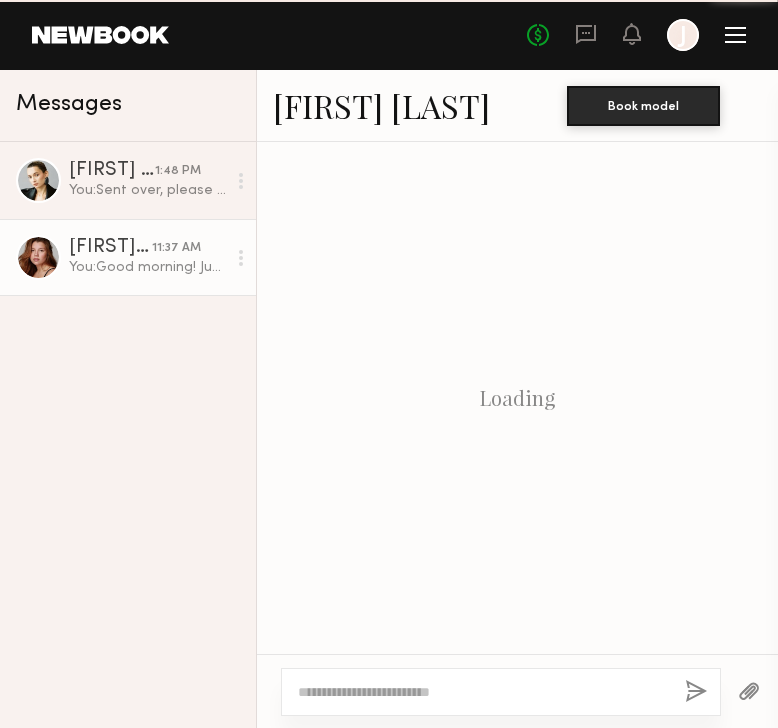 scroll, scrollTop: 1944, scrollLeft: 0, axis: vertical 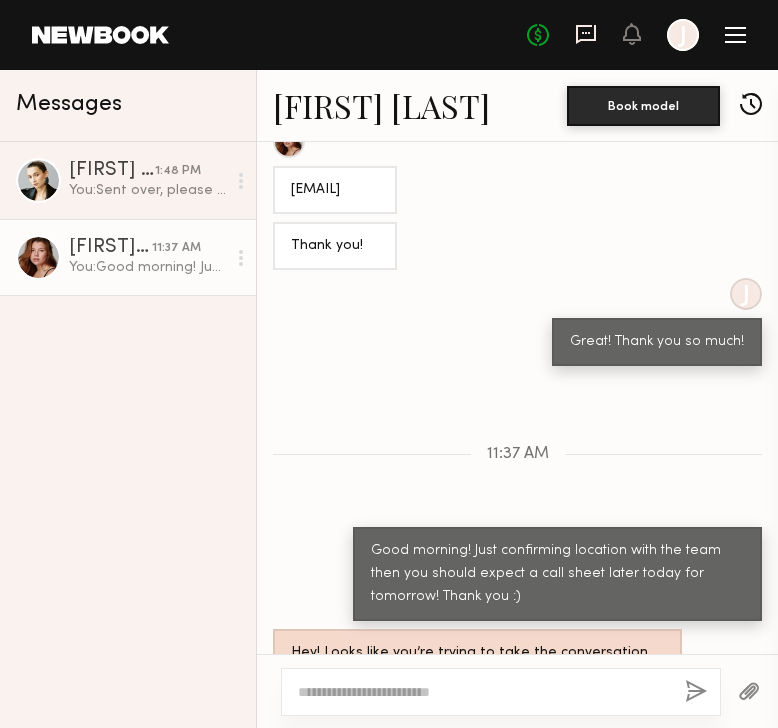 click 